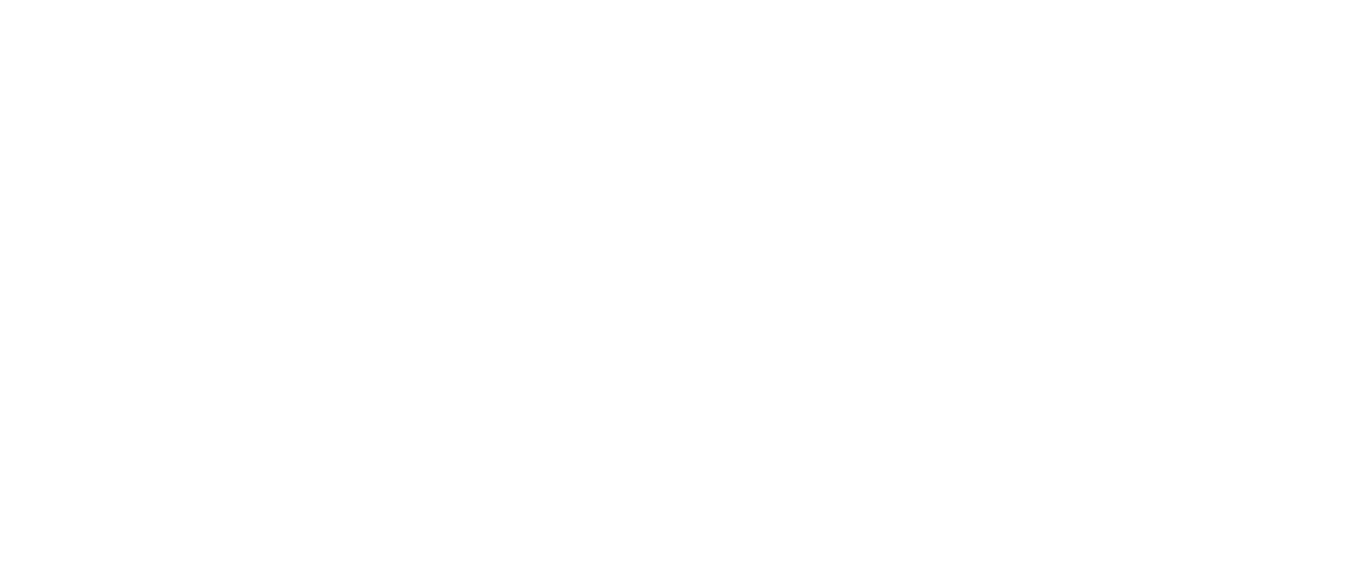 scroll, scrollTop: 0, scrollLeft: 0, axis: both 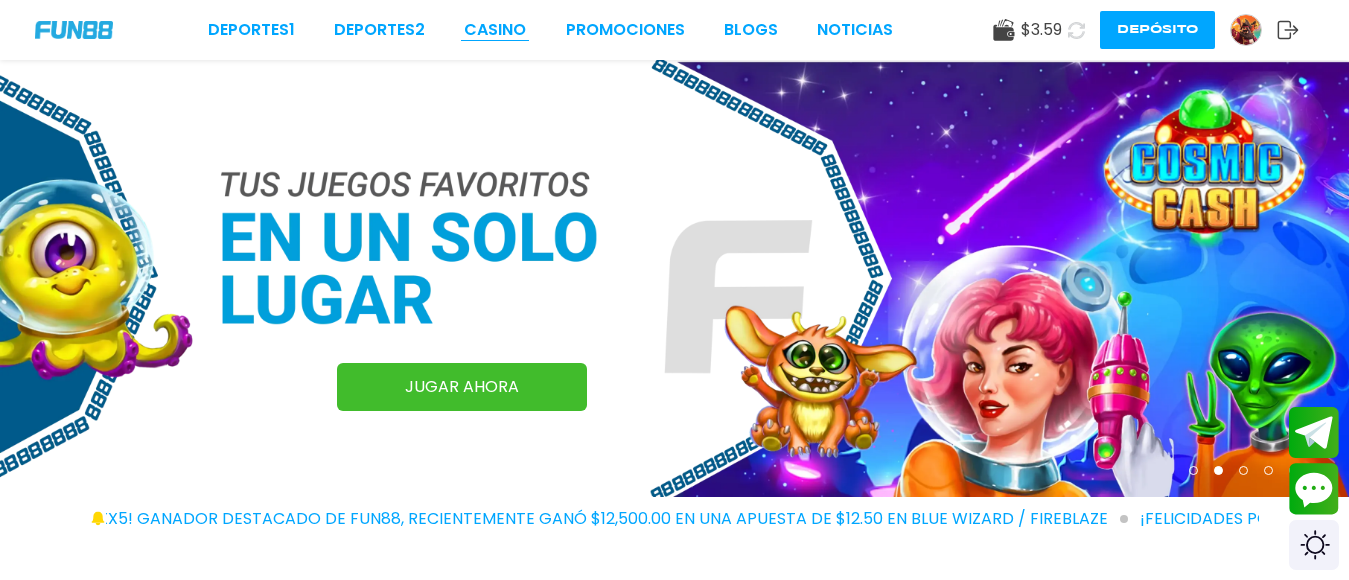click on "CASINO" at bounding box center [495, 30] 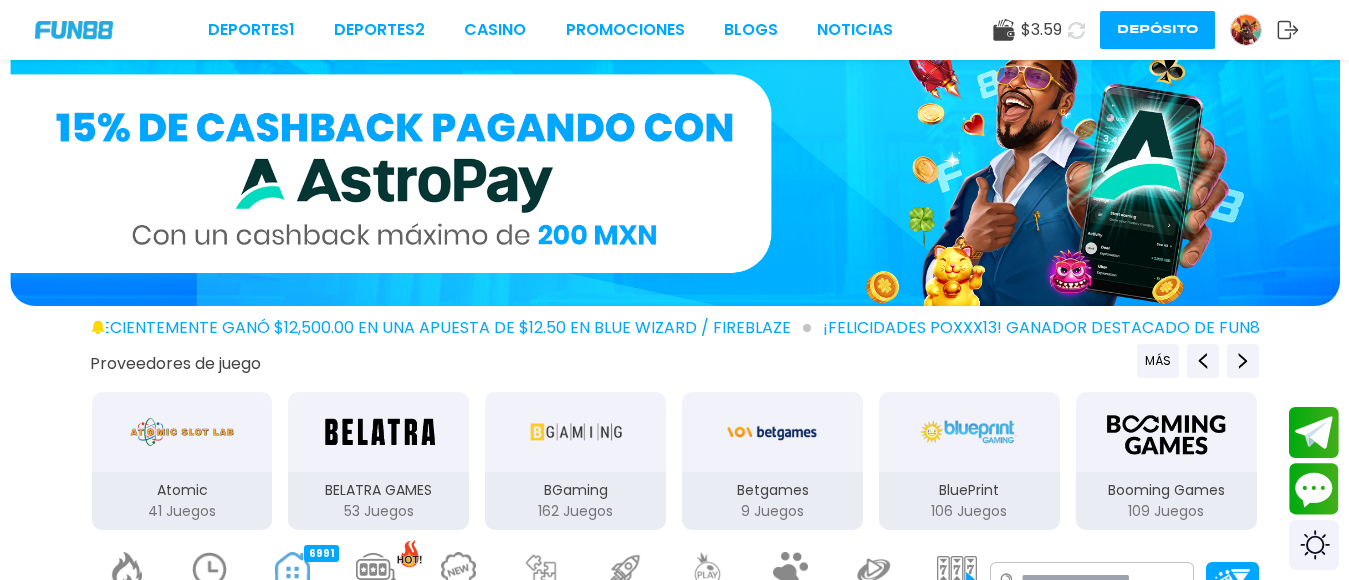 scroll, scrollTop: 217, scrollLeft: 0, axis: vertical 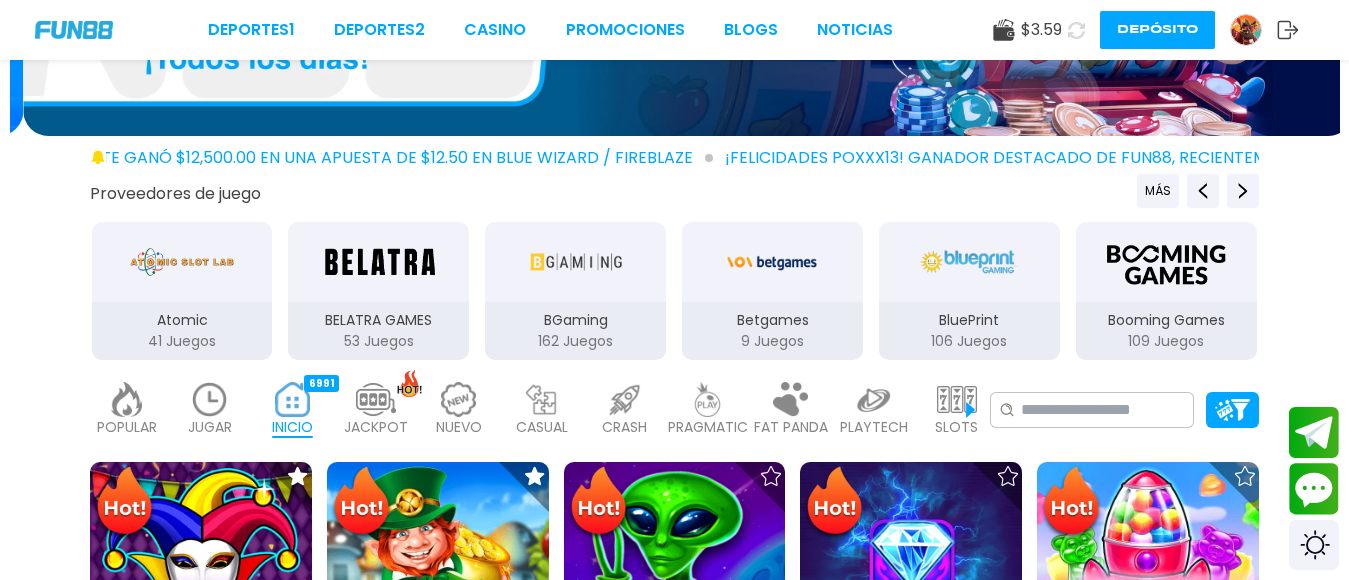 click at bounding box center (210, 399) 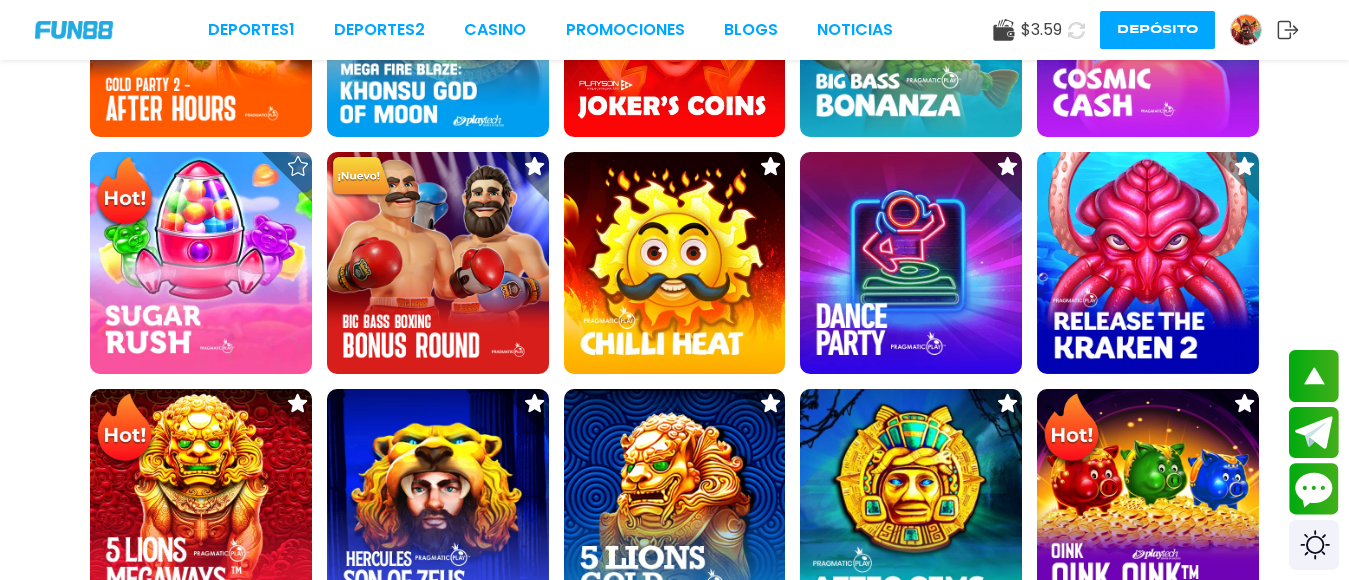 scroll, scrollTop: 1232, scrollLeft: 0, axis: vertical 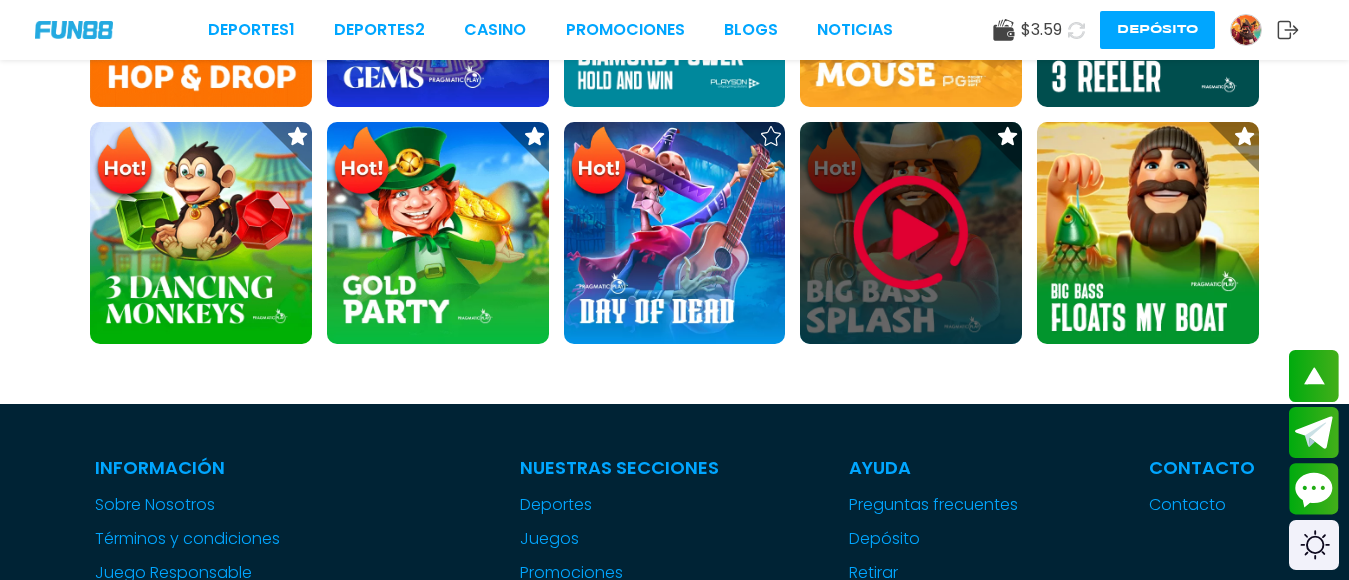 click at bounding box center [911, 233] 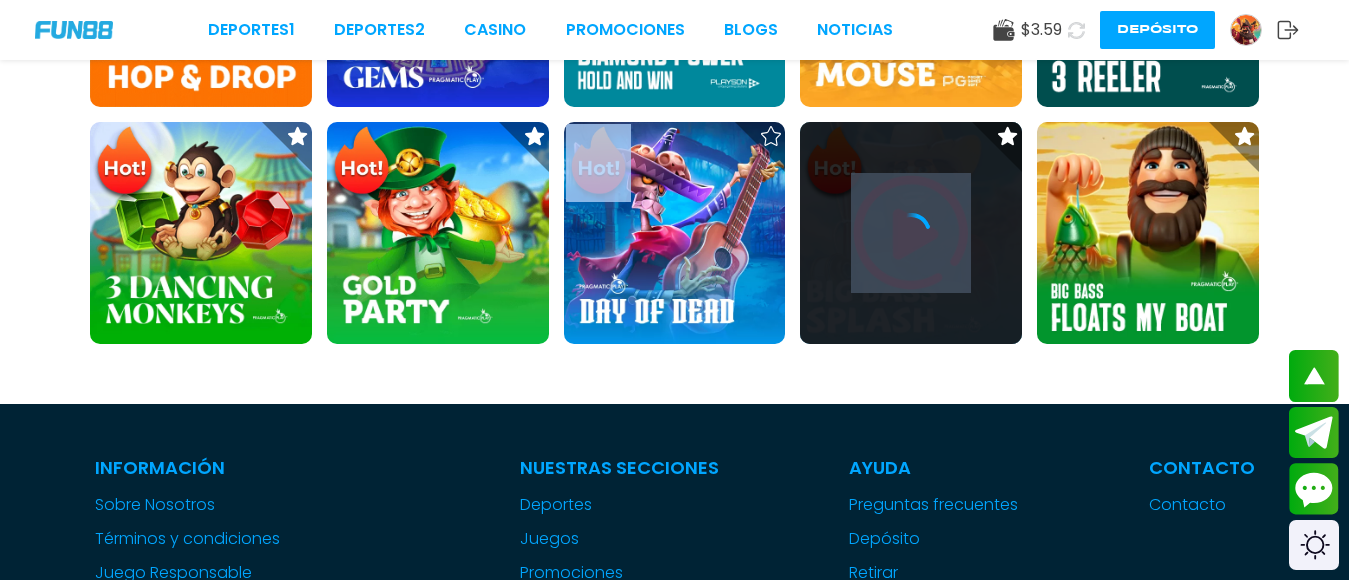 click at bounding box center [911, 233] 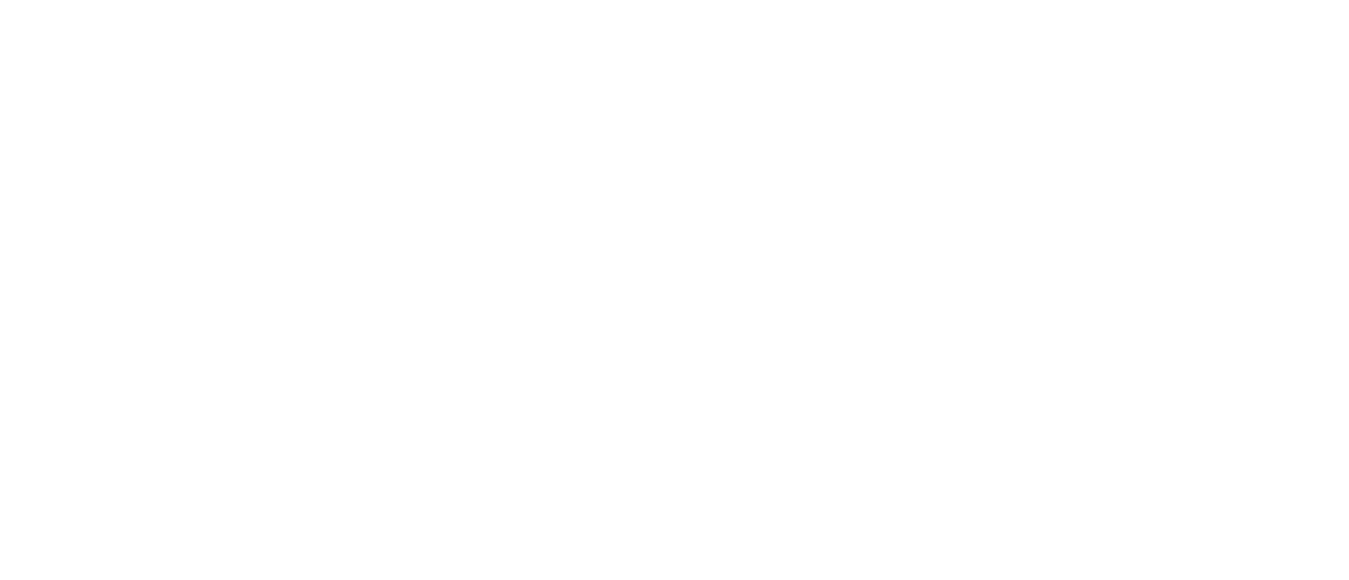 scroll, scrollTop: 0, scrollLeft: 0, axis: both 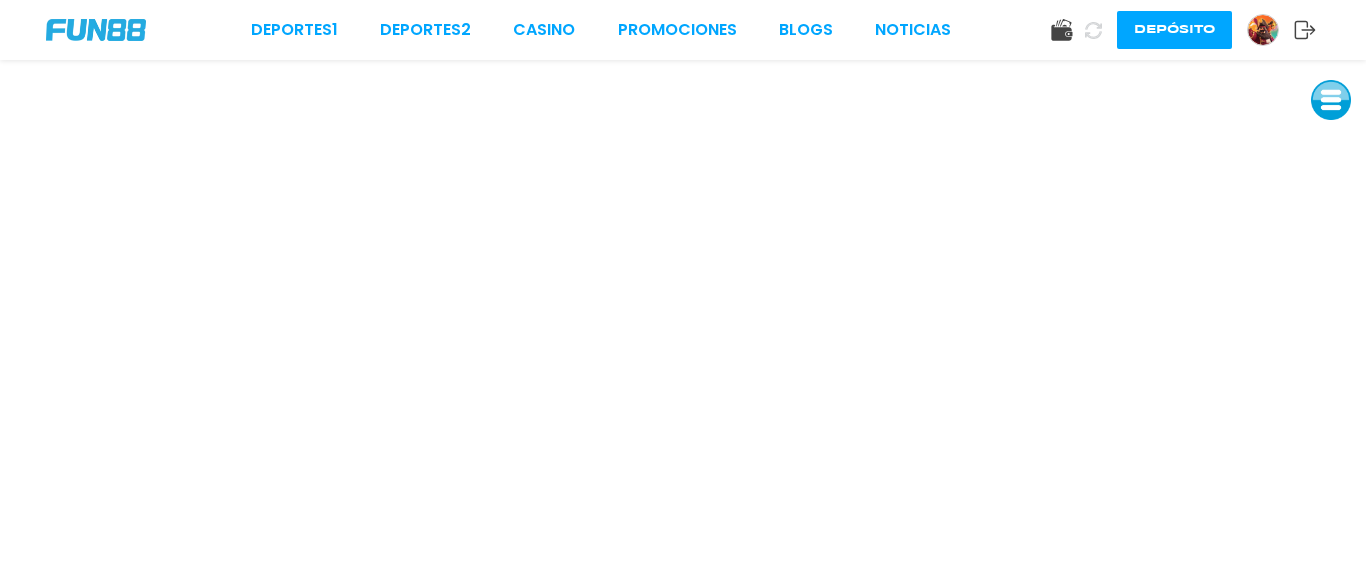 click at bounding box center [1263, 30] 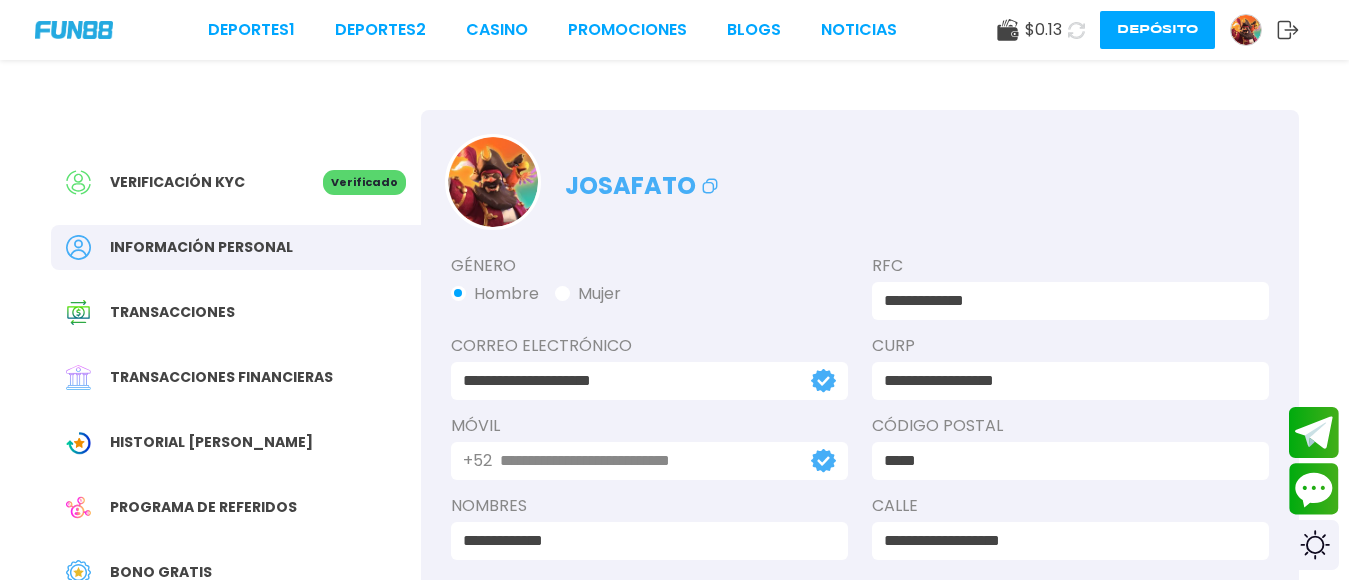 click on "Bono Gratis" at bounding box center [161, 572] 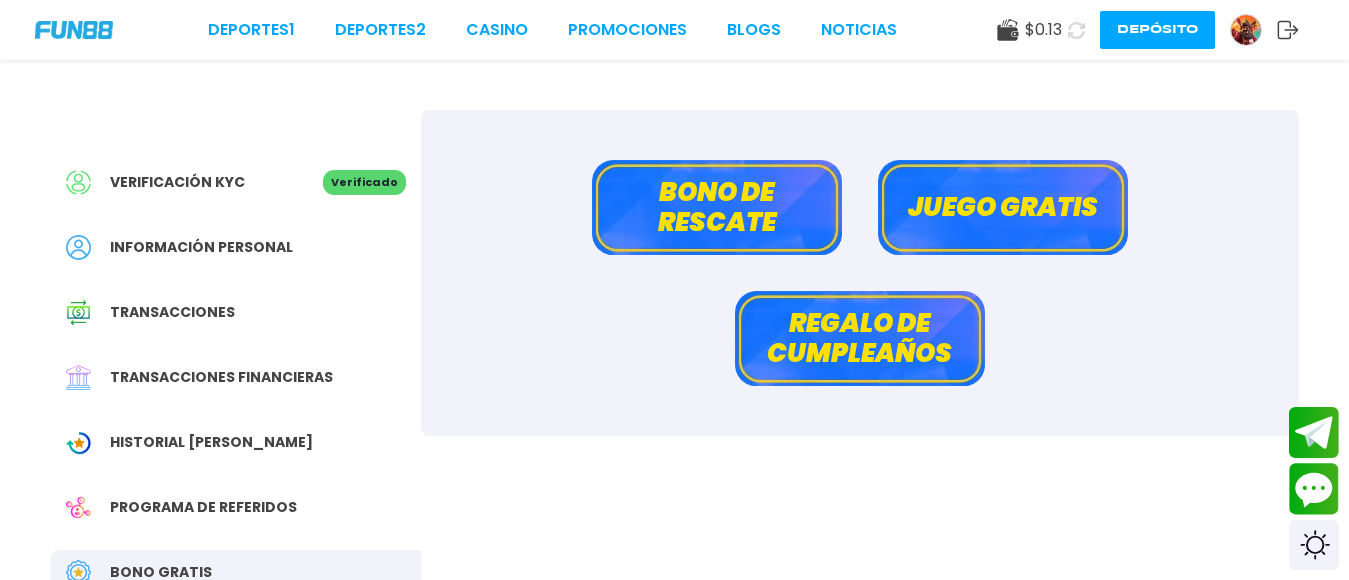 click on "Bono de rescate" at bounding box center (717, 207) 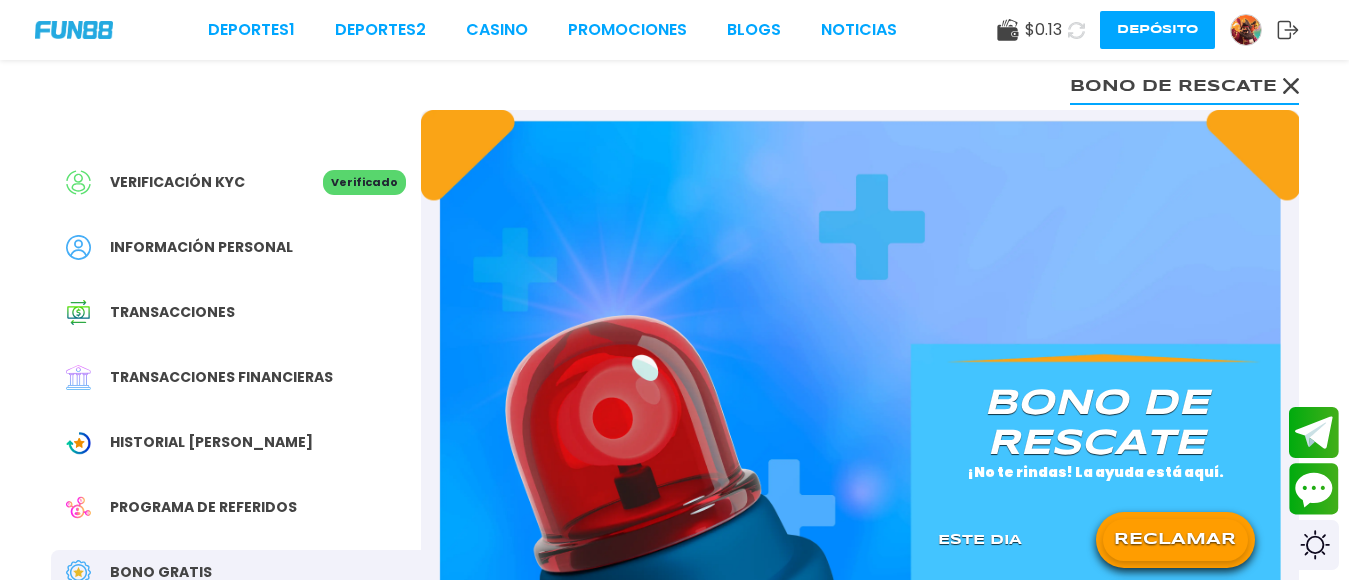 click on "RECLAMAR" at bounding box center [1175, 540] 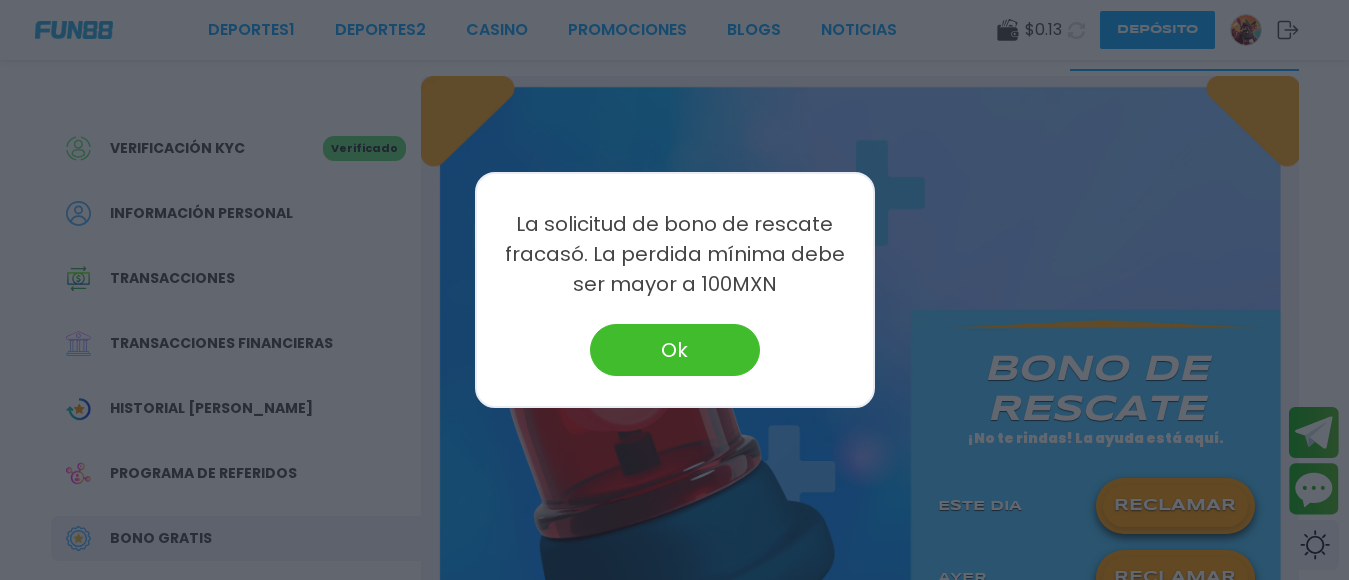 scroll, scrollTop: 165, scrollLeft: 0, axis: vertical 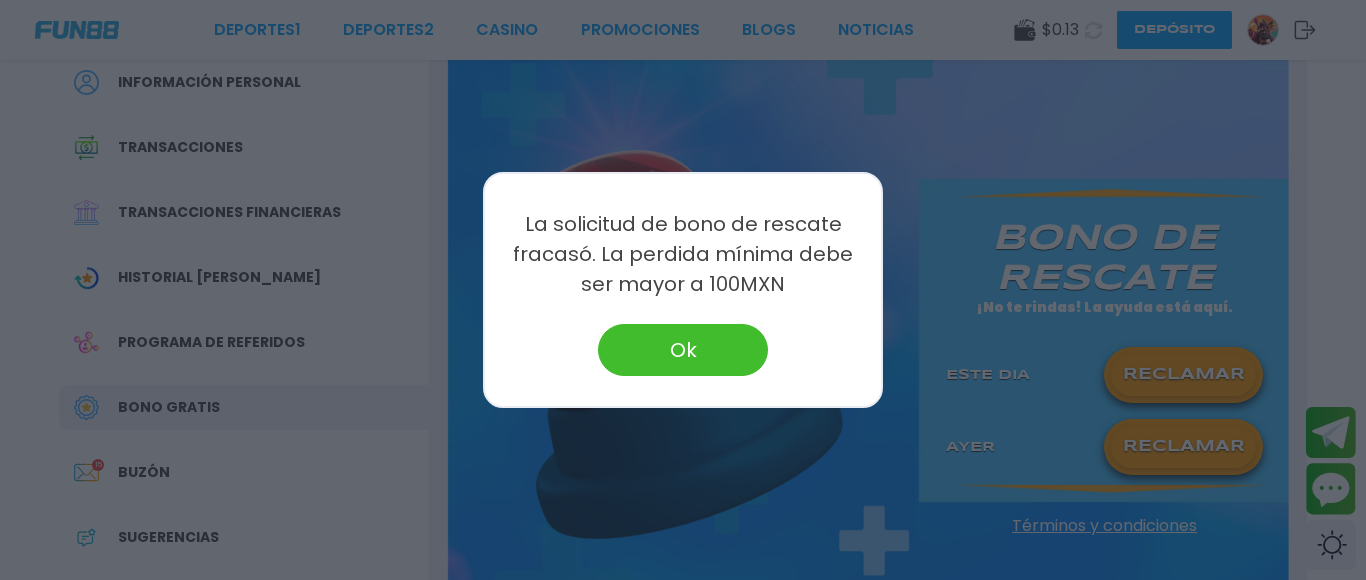 click on "Ok" at bounding box center (683, 350) 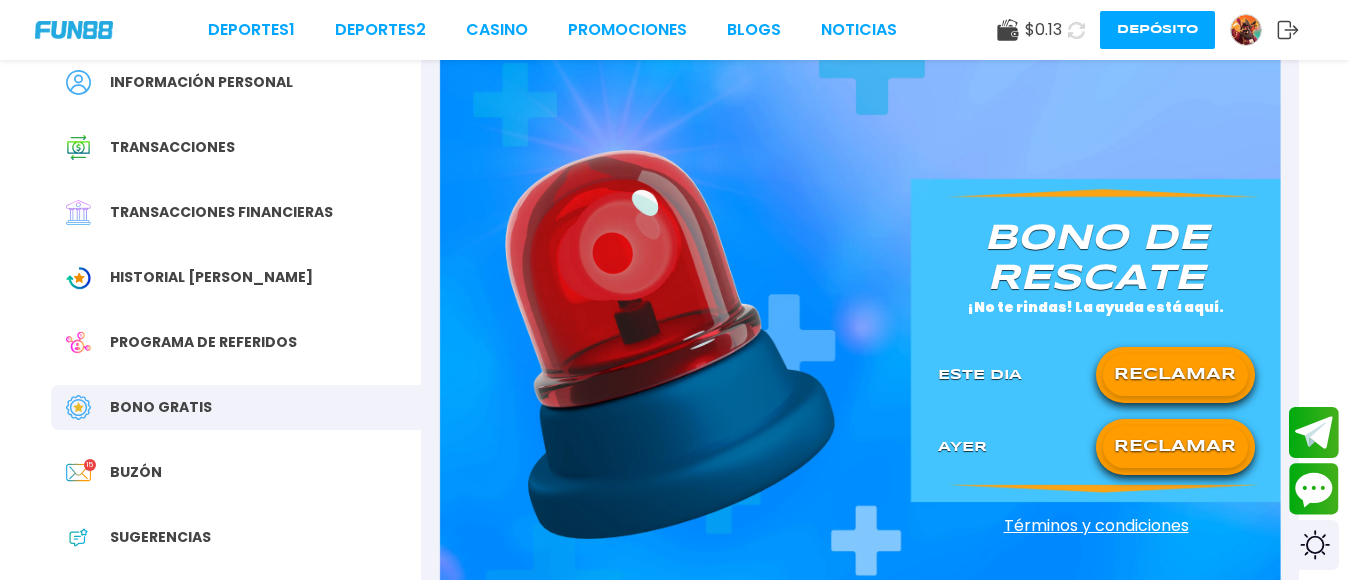 click on "RECLAMAR" at bounding box center [1175, 447] 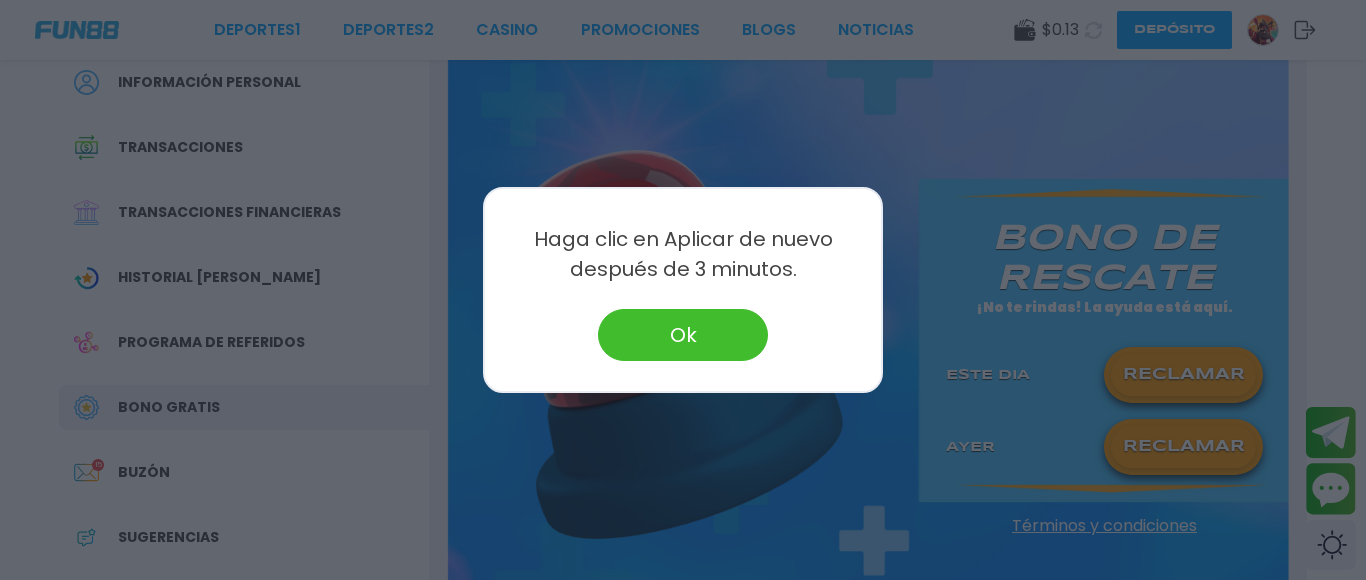 click on "Ok" at bounding box center (683, 335) 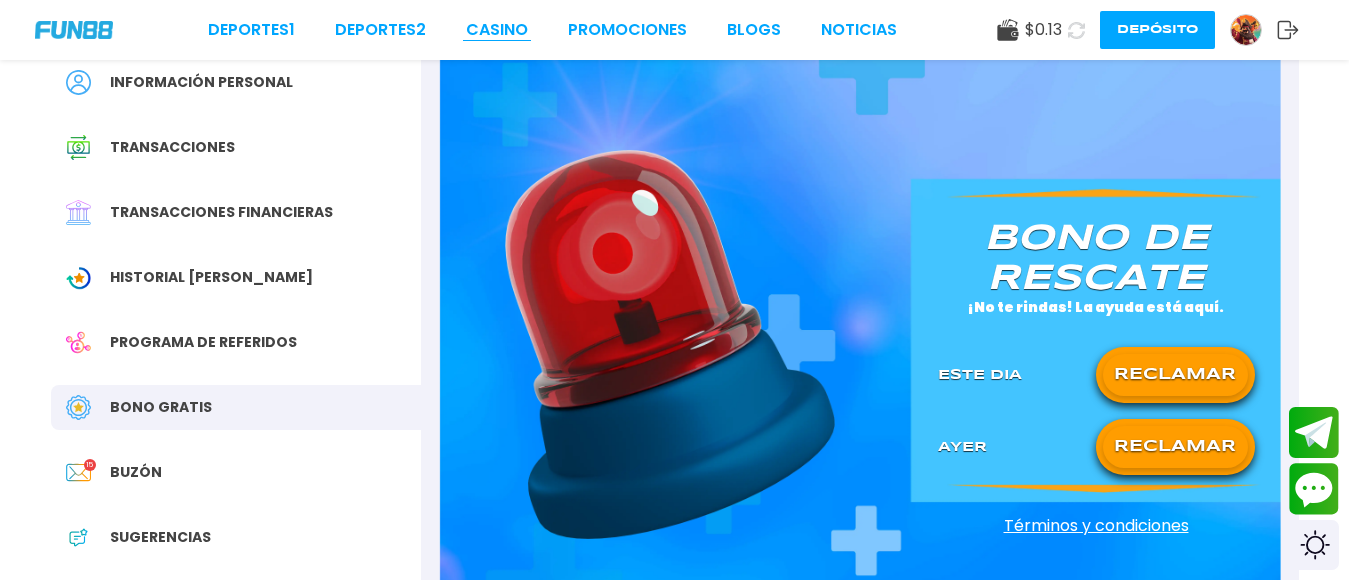 click on "CASINO" at bounding box center (497, 30) 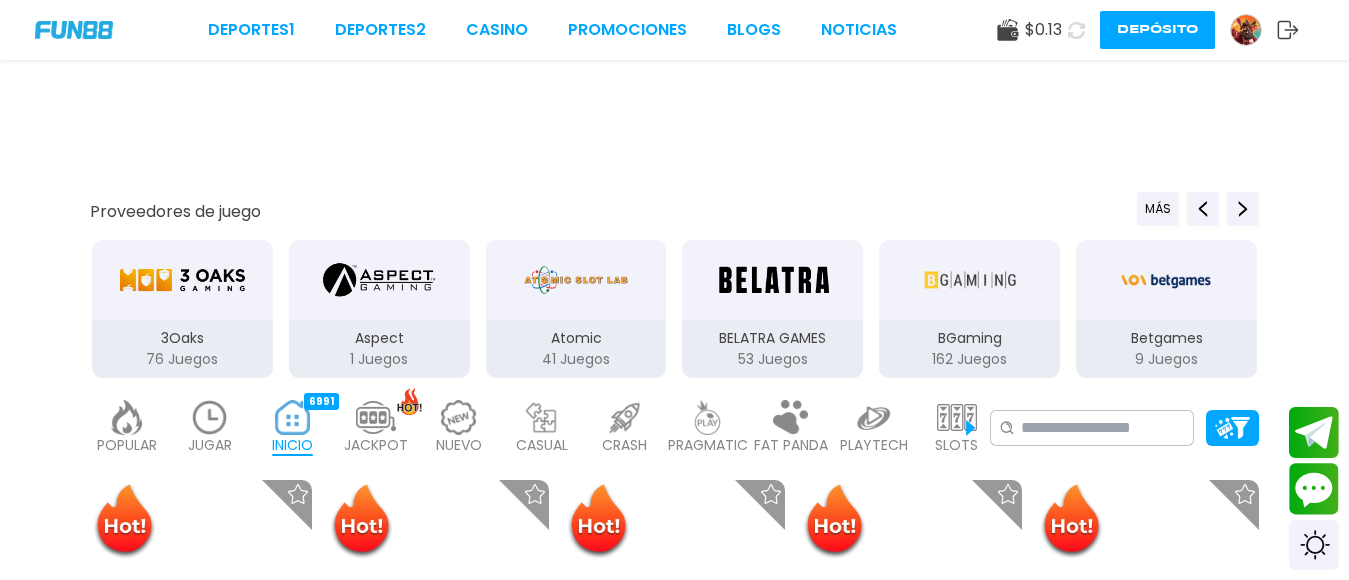 scroll, scrollTop: 0, scrollLeft: 0, axis: both 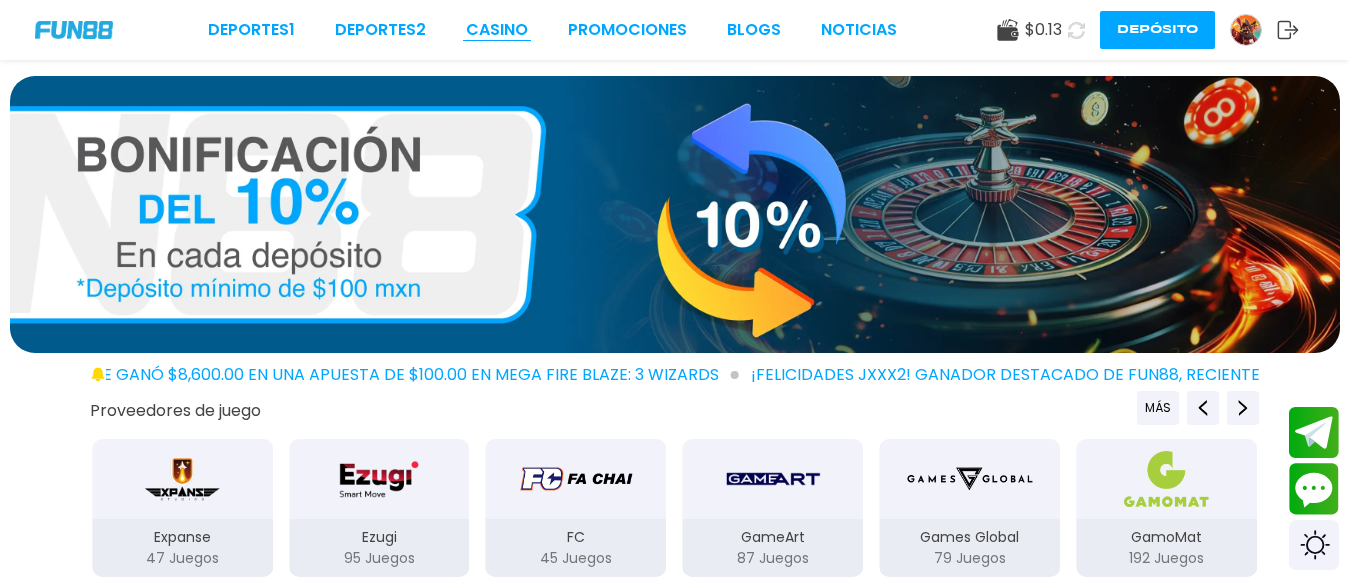 click on "CASINO" at bounding box center [497, 30] 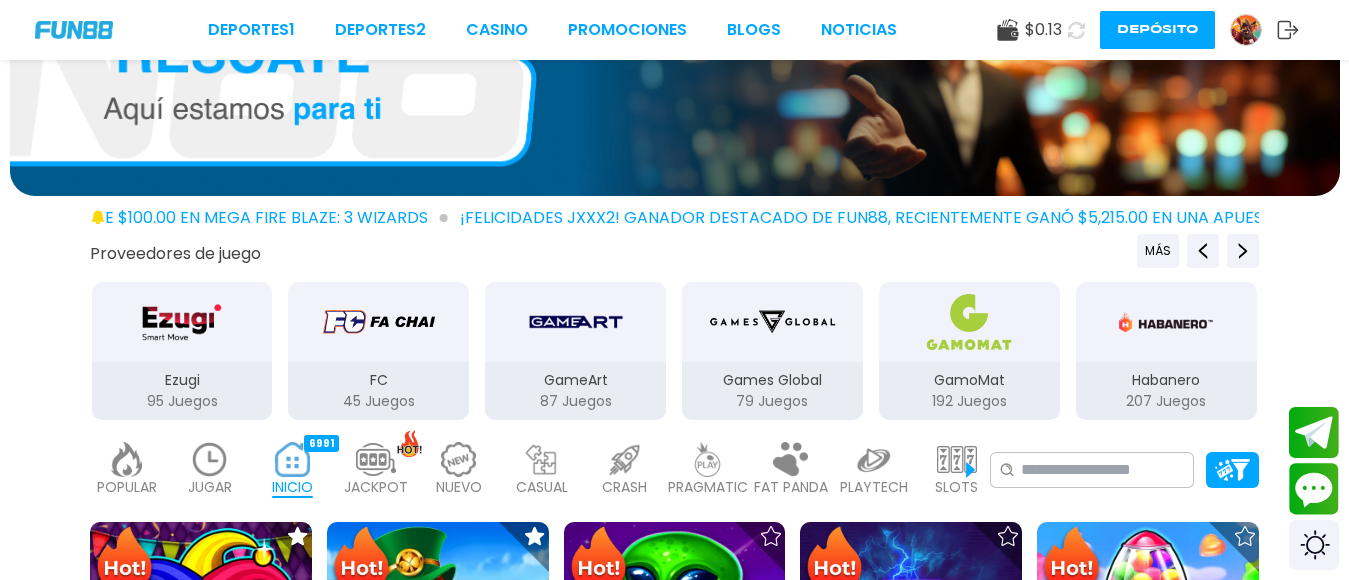 scroll, scrollTop: 146, scrollLeft: 0, axis: vertical 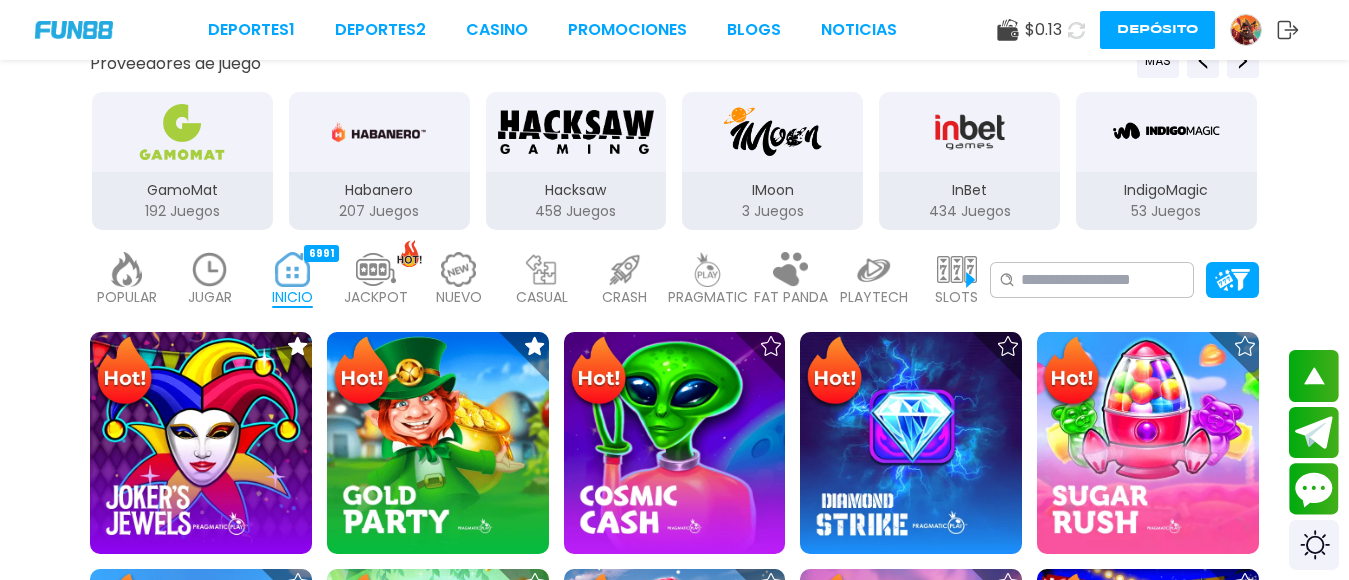 click at bounding box center [210, 269] 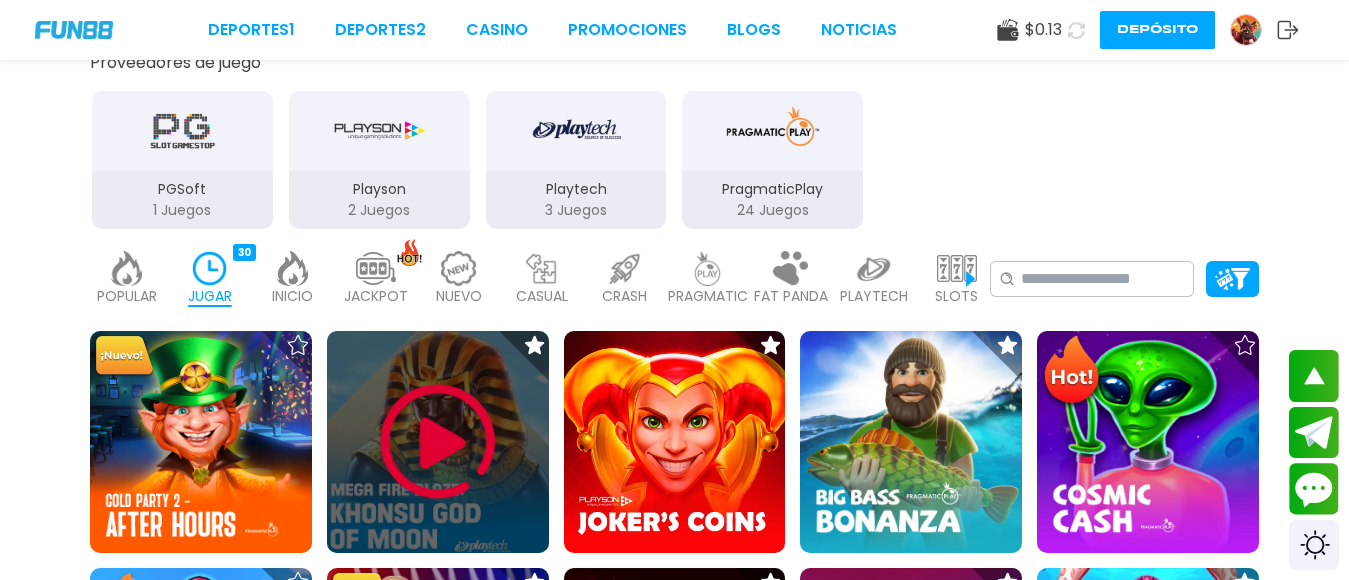 click at bounding box center [438, 442] 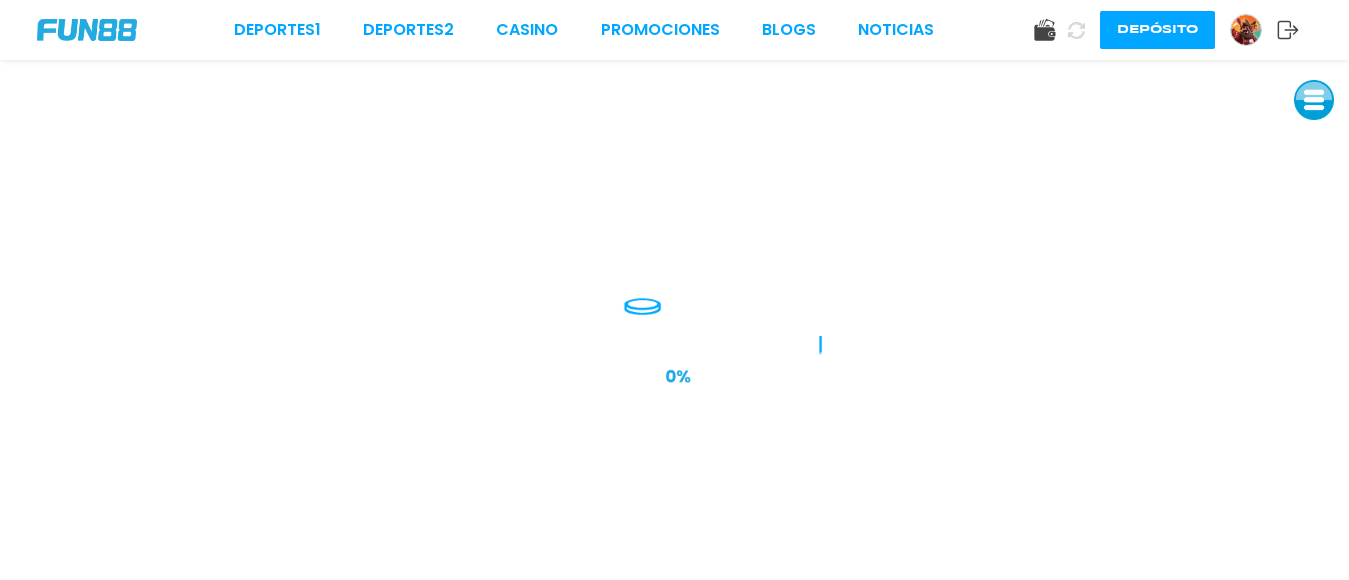 scroll, scrollTop: 0, scrollLeft: 0, axis: both 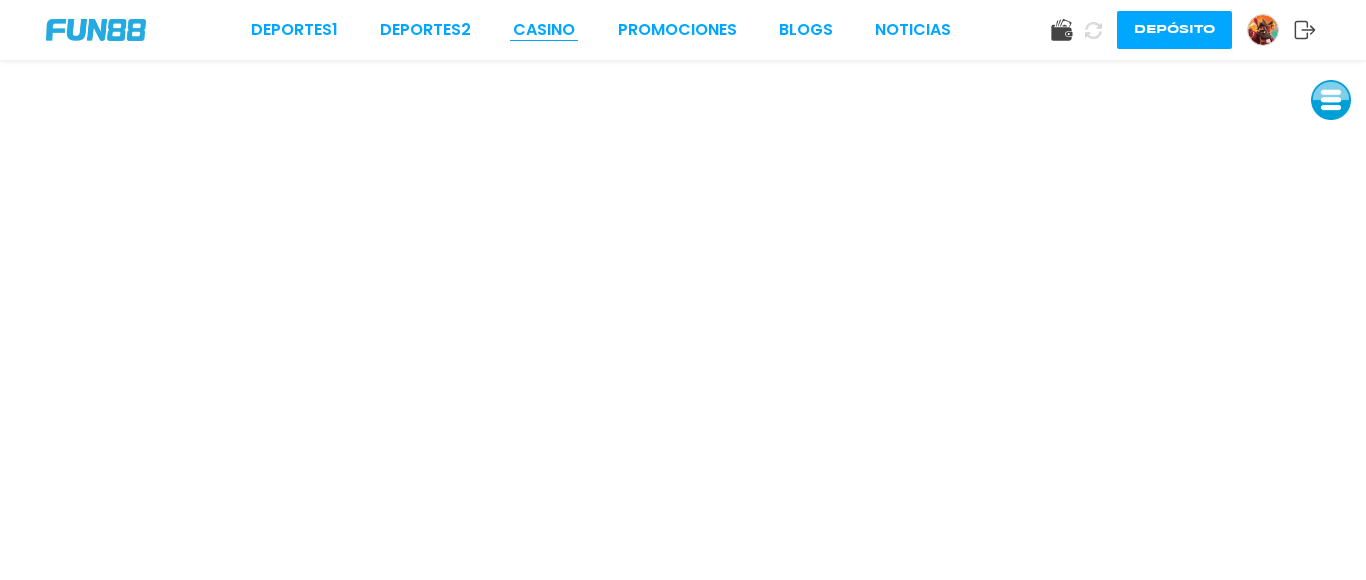 click on "CASINO" at bounding box center (544, 30) 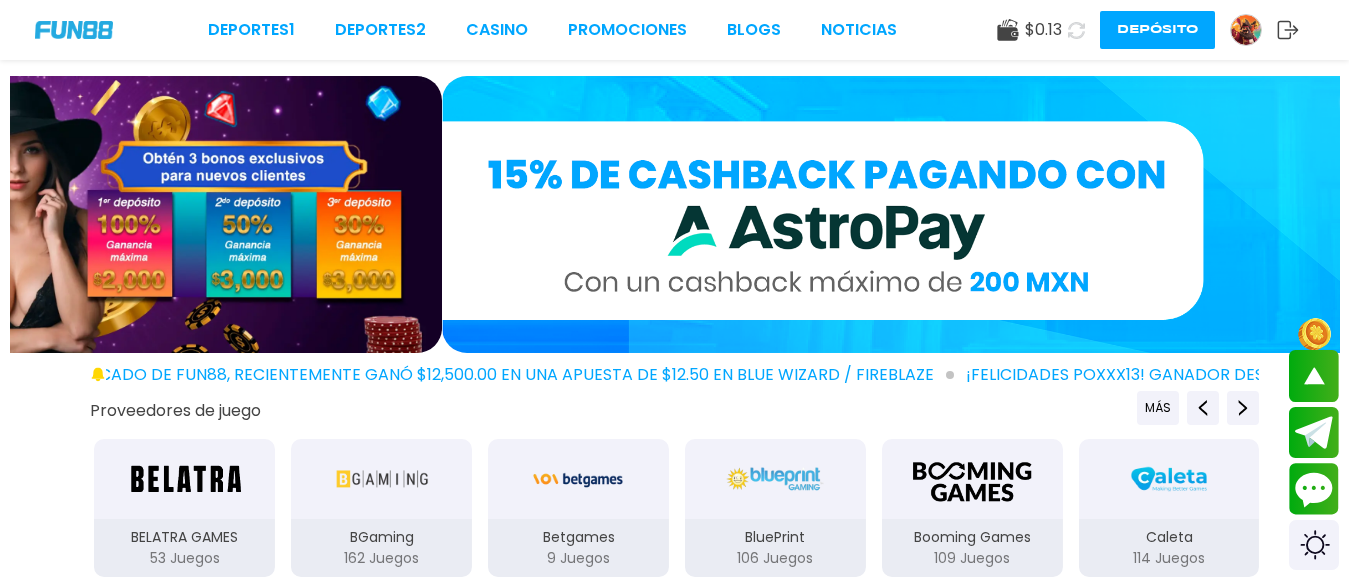 scroll, scrollTop: 1008, scrollLeft: 0, axis: vertical 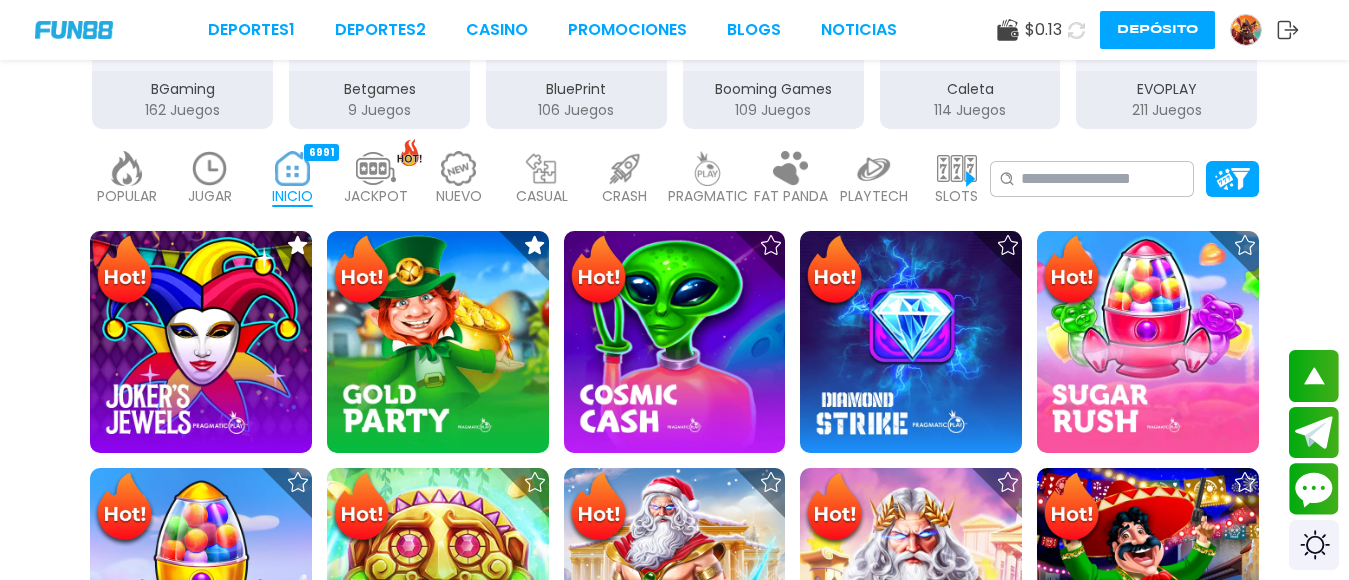 click at bounding box center (210, 168) 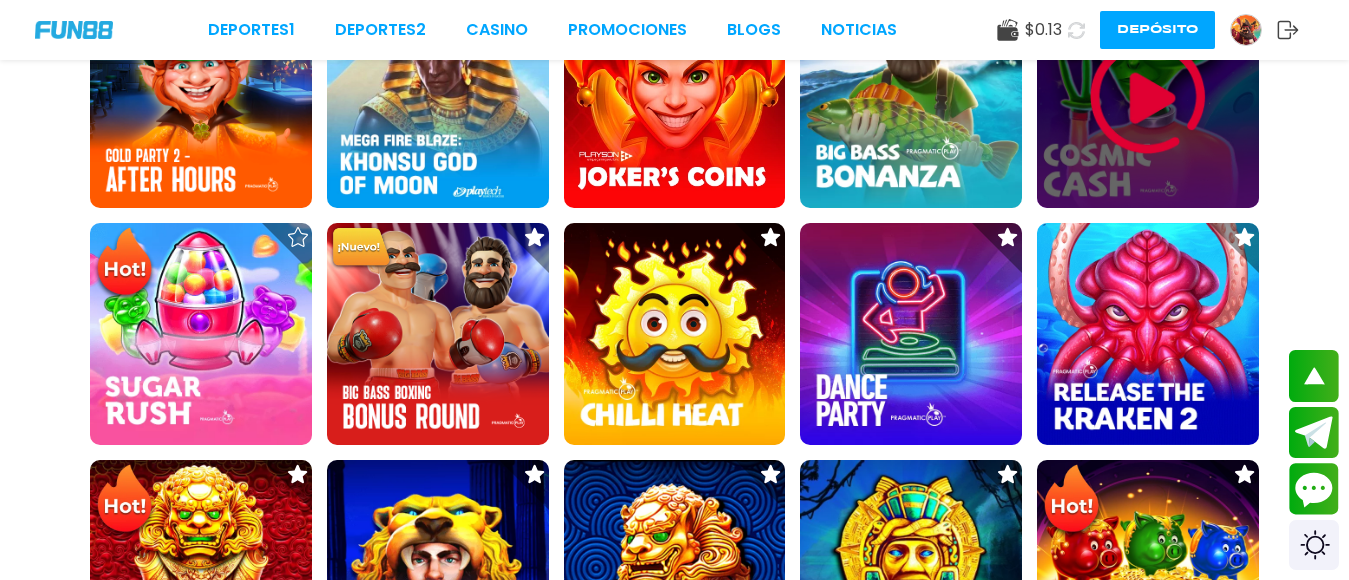 scroll, scrollTop: 737, scrollLeft: 0, axis: vertical 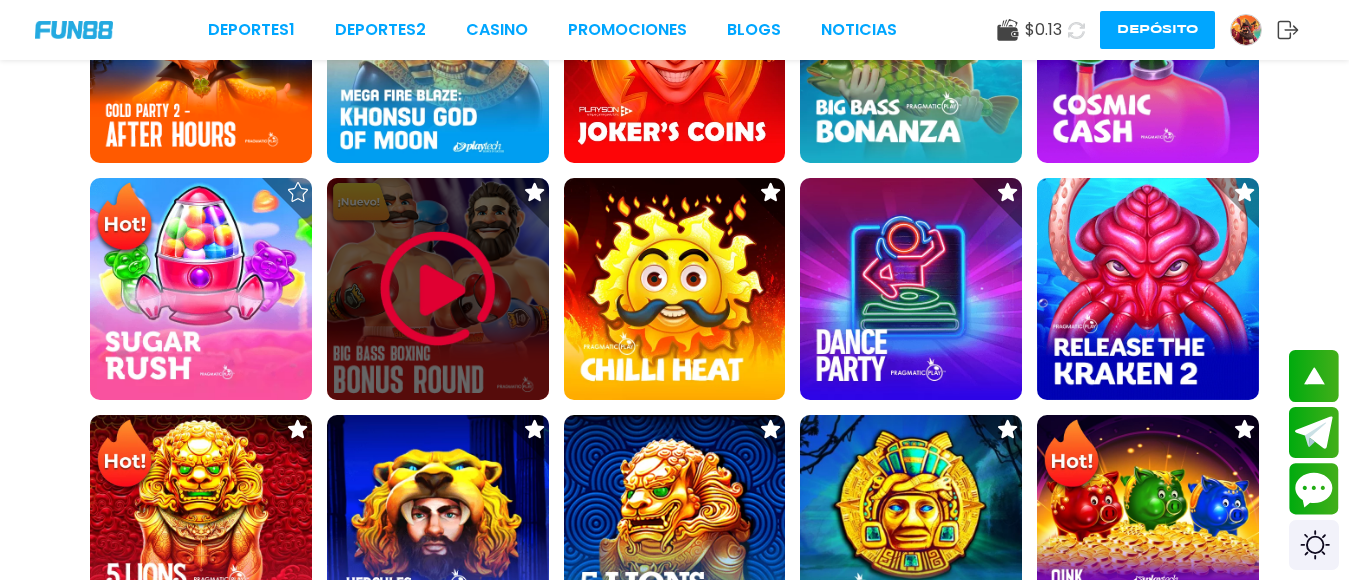 click at bounding box center [438, 289] 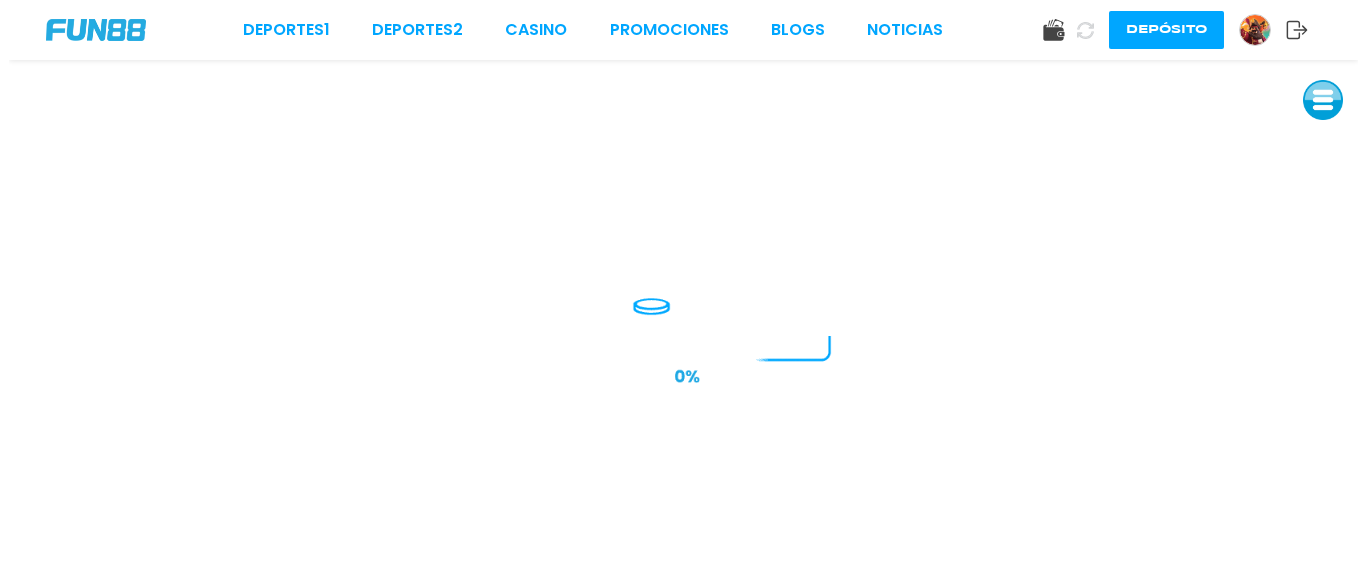 scroll, scrollTop: 0, scrollLeft: 0, axis: both 